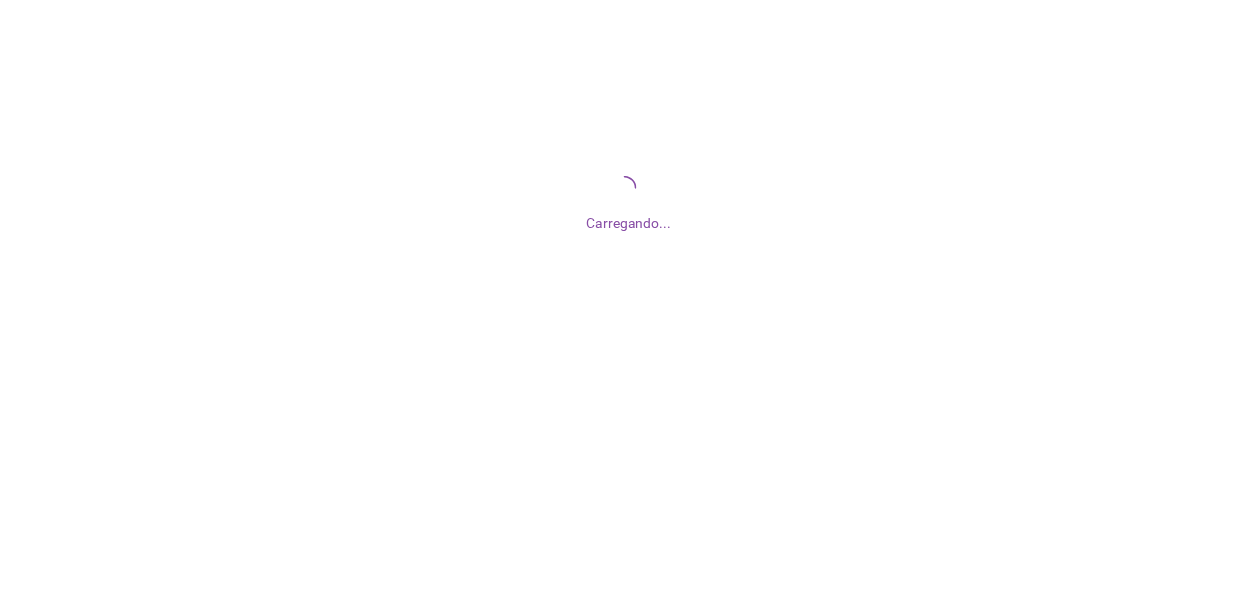 scroll, scrollTop: 0, scrollLeft: 0, axis: both 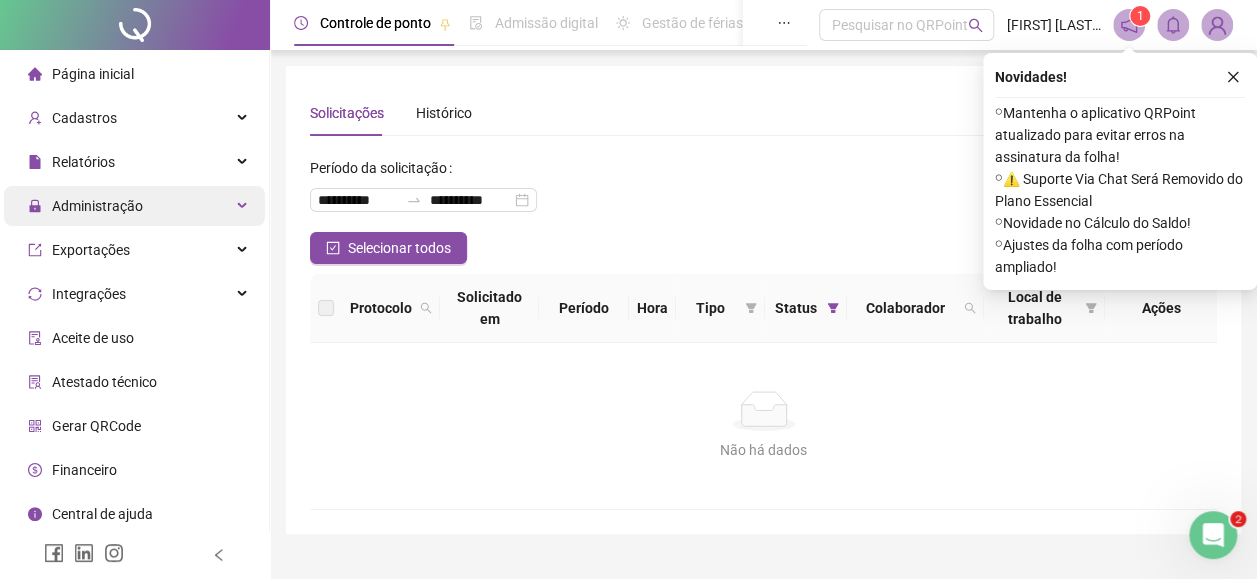 click on "Administração" at bounding box center (134, 206) 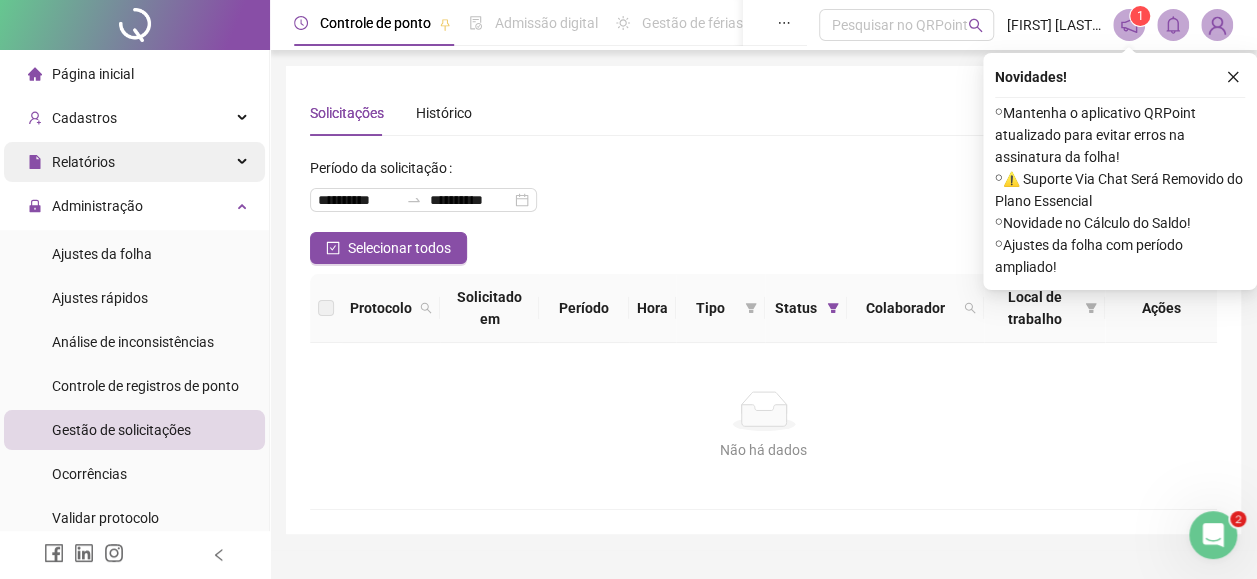click on "Relatórios" at bounding box center [134, 162] 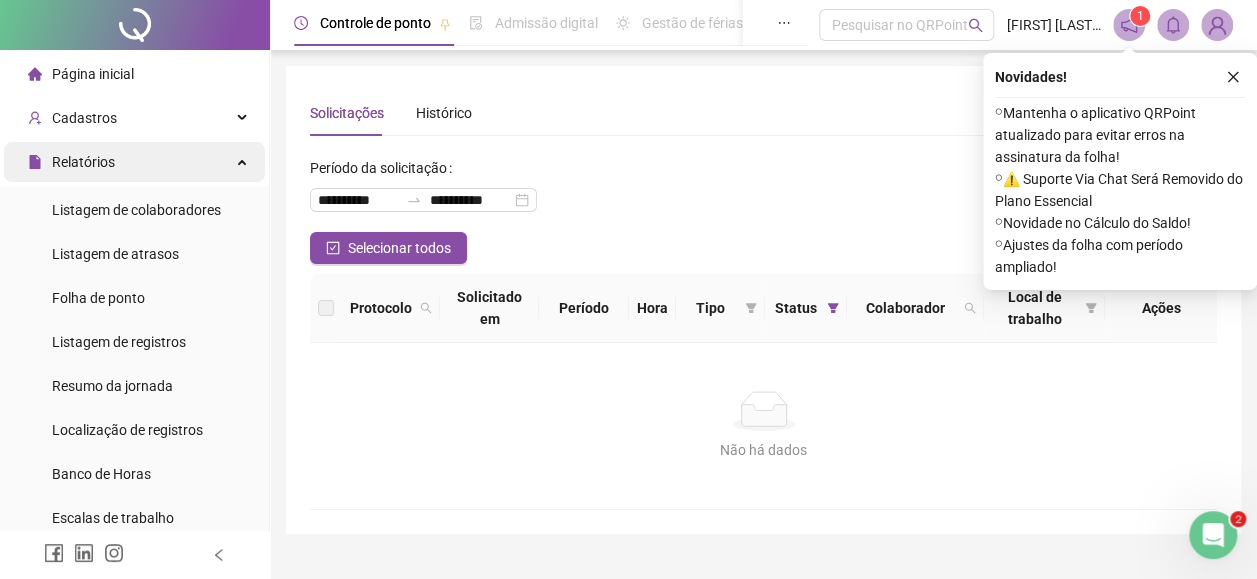 click on "Relatórios" at bounding box center [134, 162] 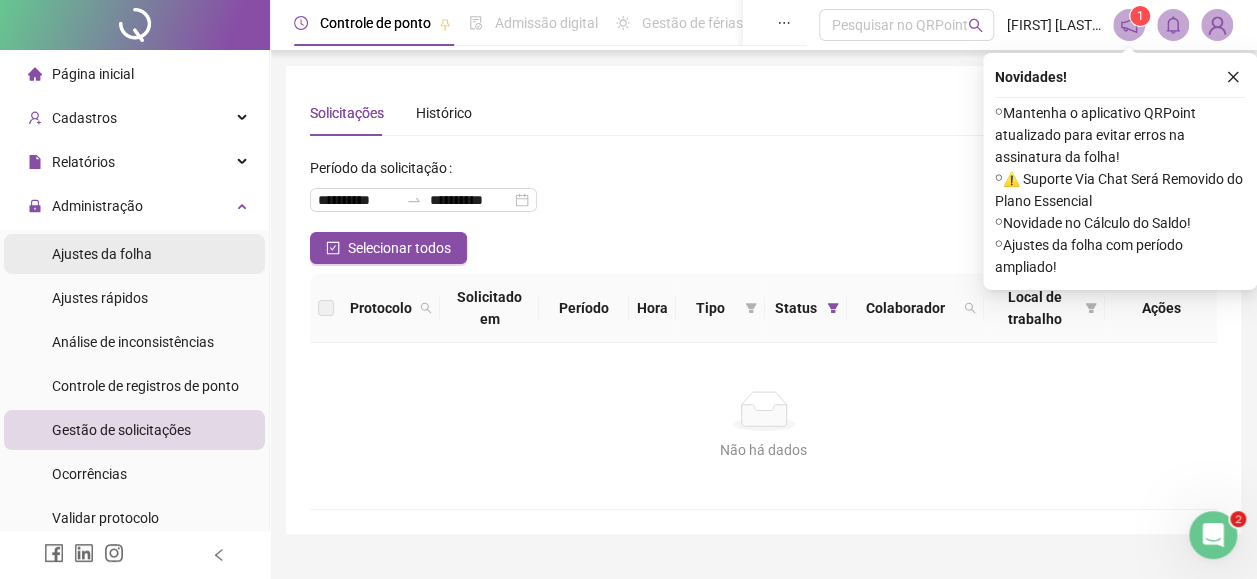 click on "Ajustes da folha" at bounding box center (134, 254) 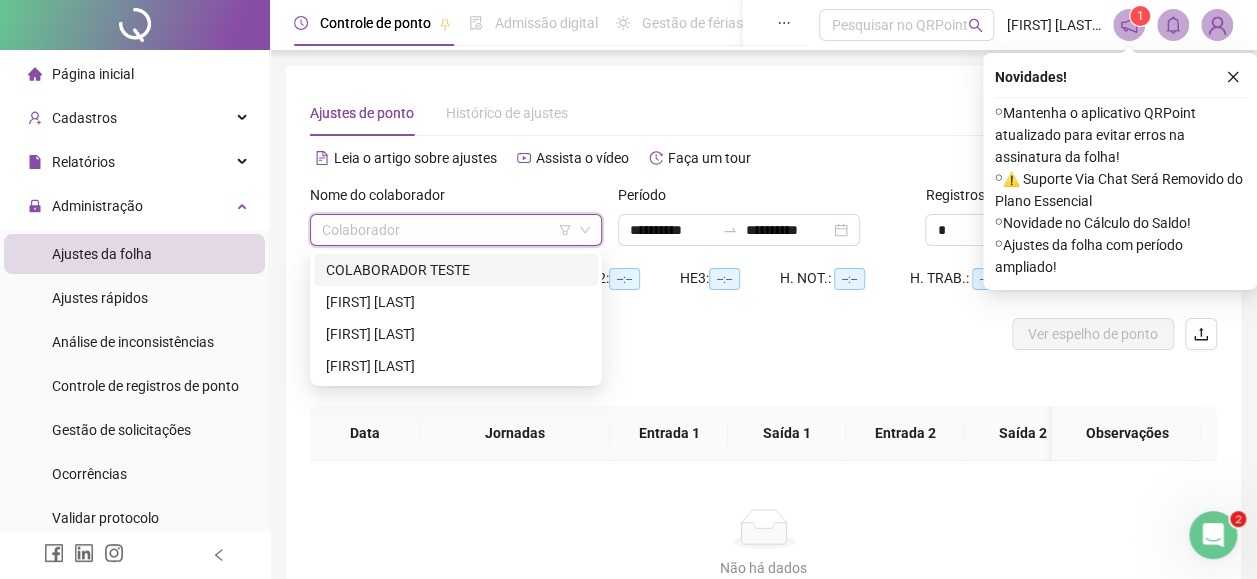 click at bounding box center [447, 230] 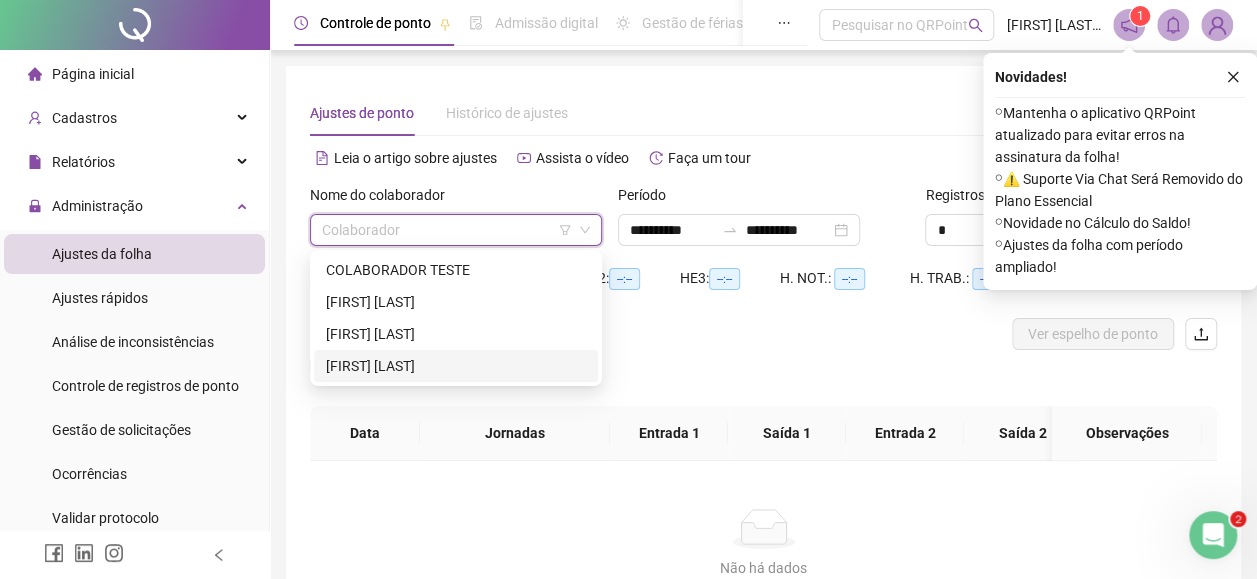 drag, startPoint x: 469, startPoint y: 365, endPoint x: 526, endPoint y: 370, distance: 57.21888 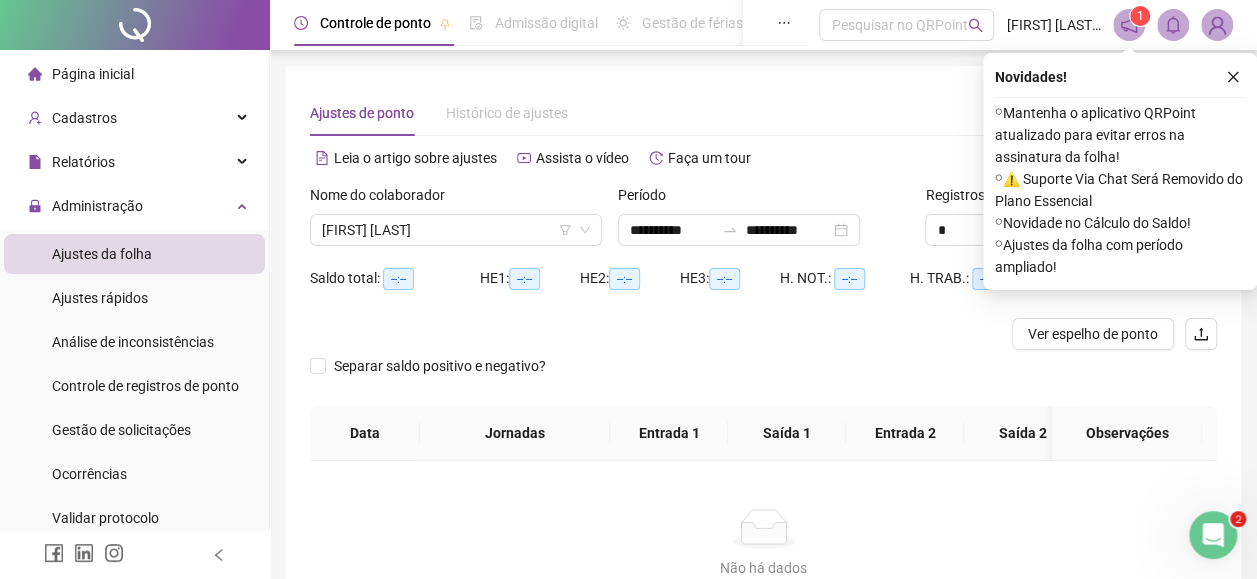 drag, startPoint x: 1229, startPoint y: 76, endPoint x: 1222, endPoint y: 94, distance: 19.313208 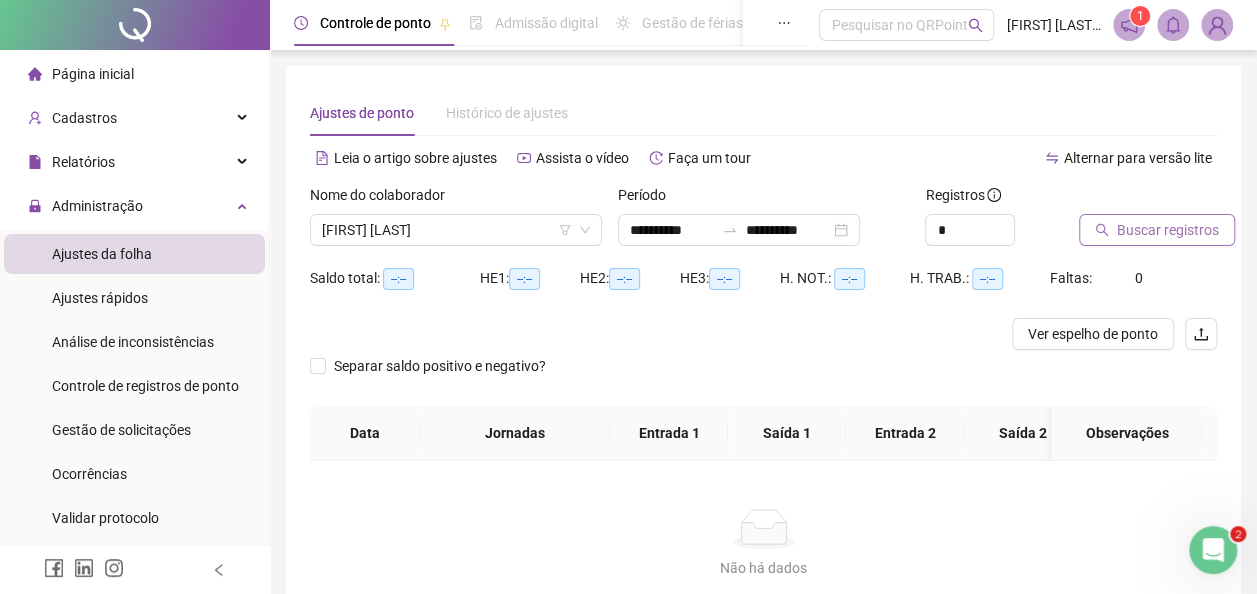 click on "Buscar registros" at bounding box center [1157, 230] 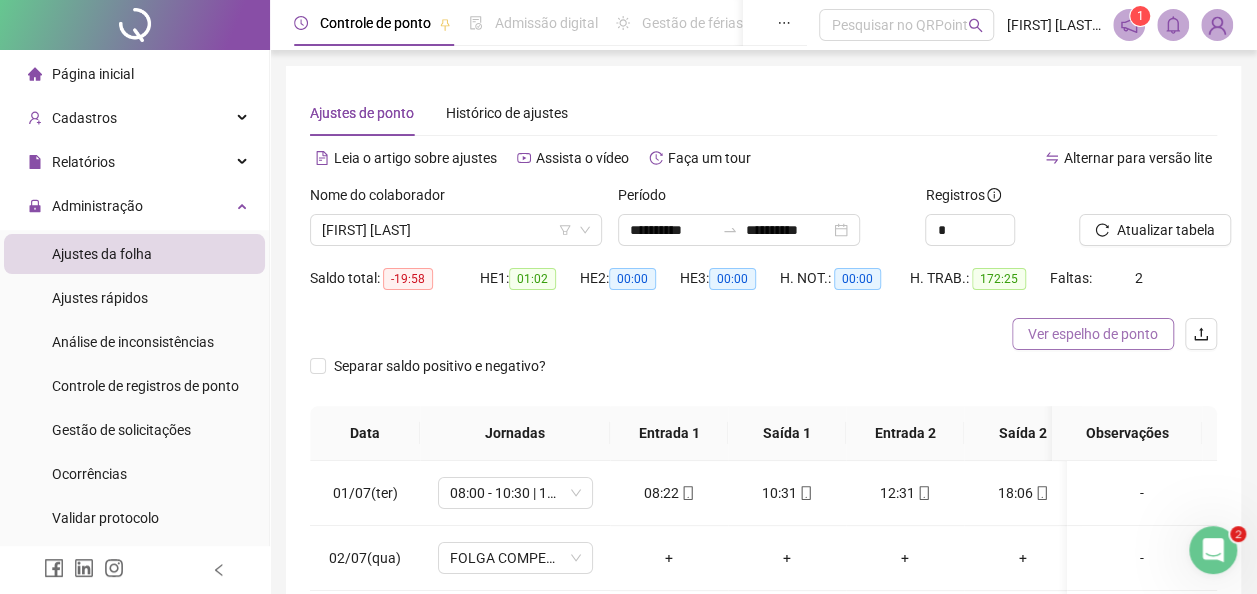 click on "Ver espelho de ponto" at bounding box center (1093, 334) 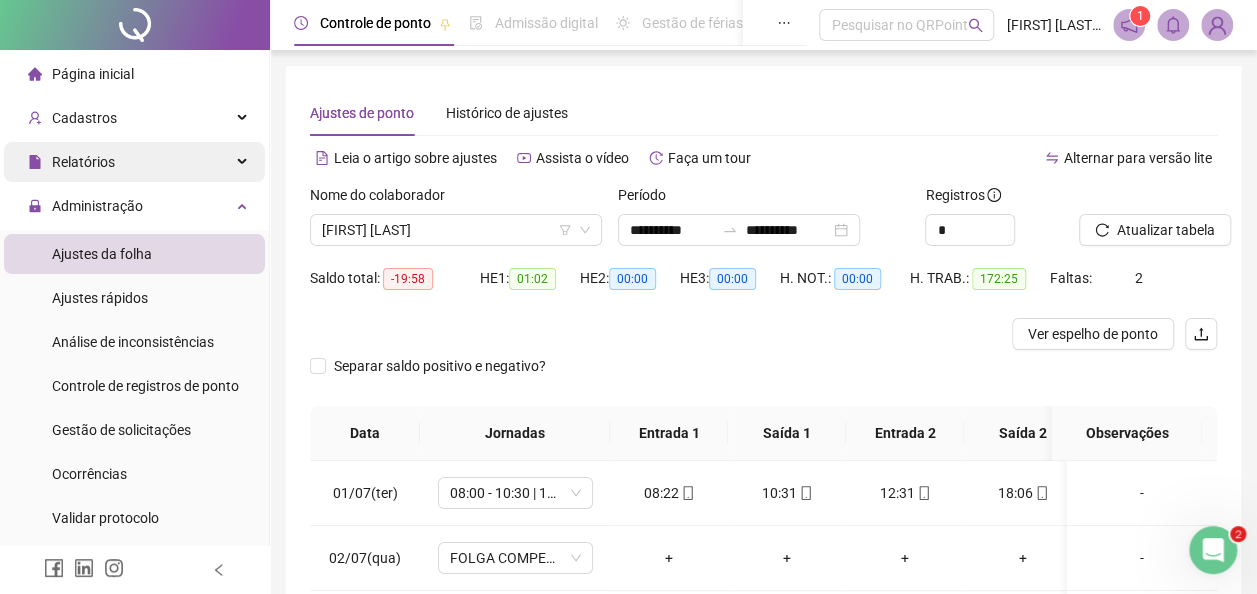 click on "Relatórios" at bounding box center [134, 162] 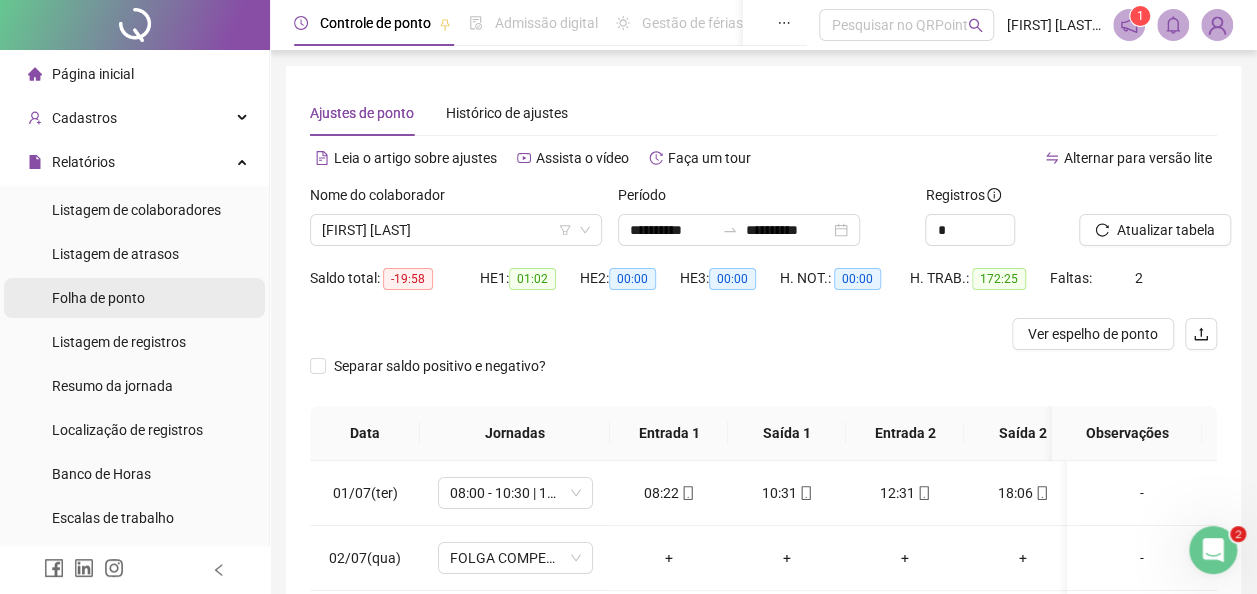 click on "Folha de ponto" at bounding box center [134, 298] 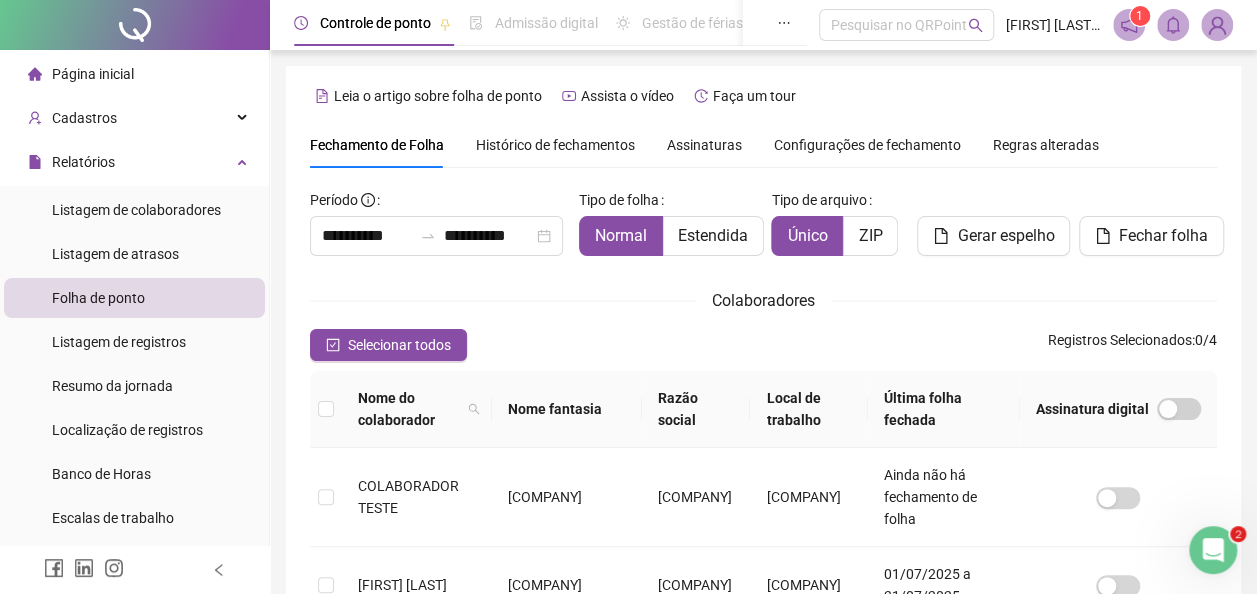 scroll, scrollTop: 112, scrollLeft: 0, axis: vertical 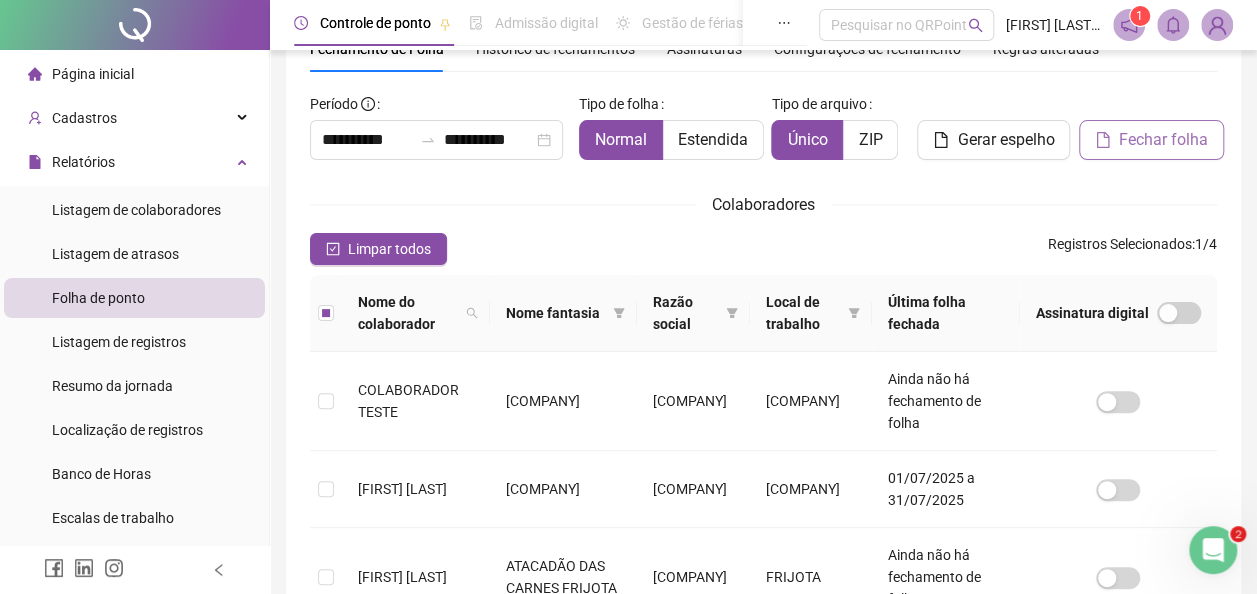 click on "Fechar folha" at bounding box center [1163, 140] 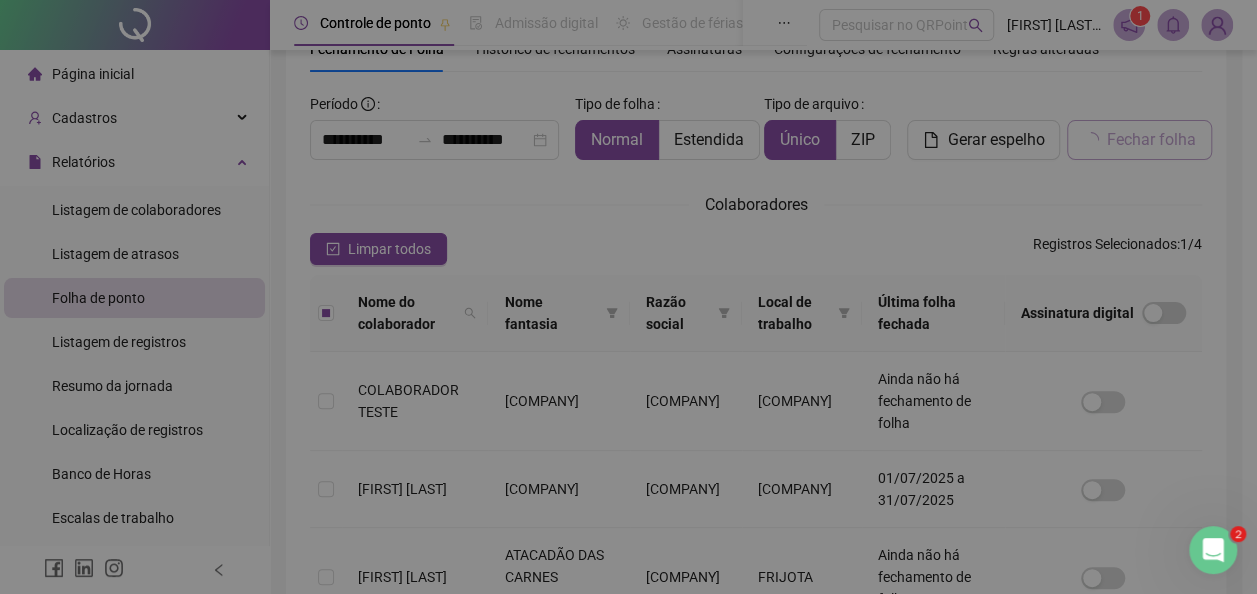 scroll, scrollTop: 112, scrollLeft: 0, axis: vertical 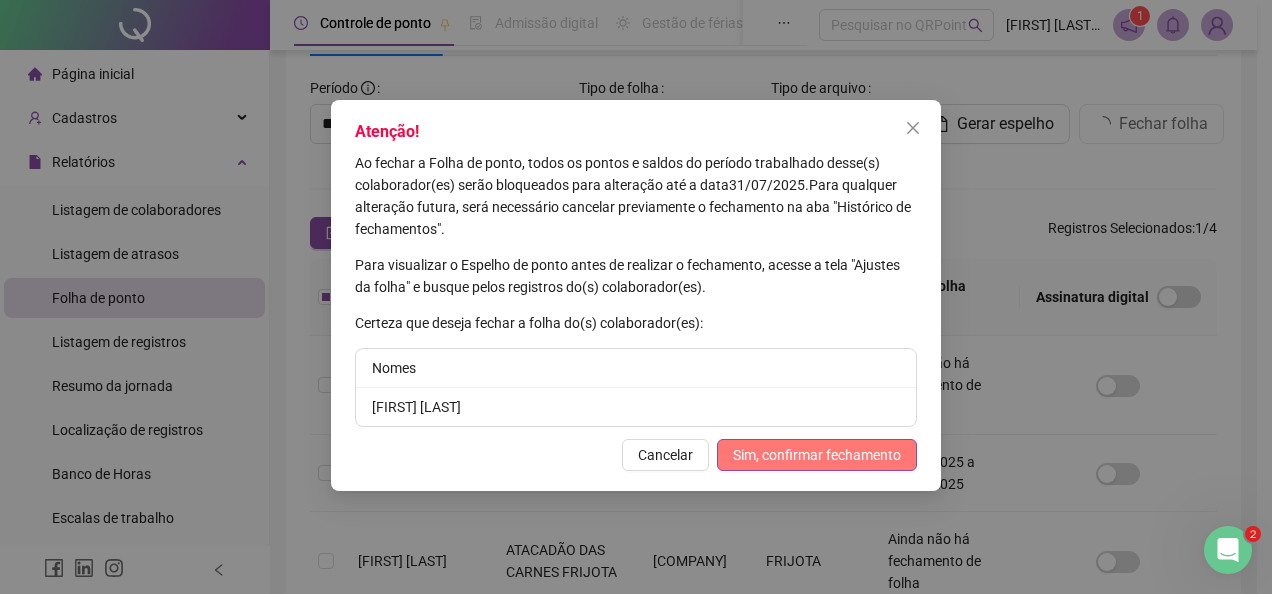click on "Sim, confirmar fechamento" at bounding box center (817, 455) 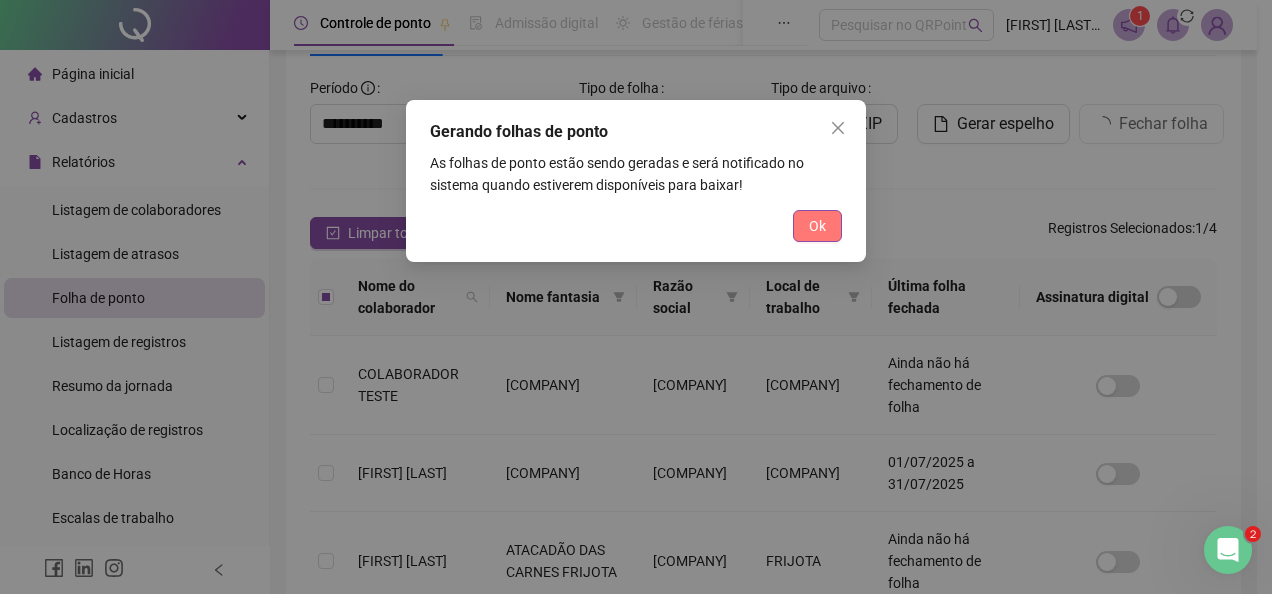 click on "Ok" at bounding box center [817, 226] 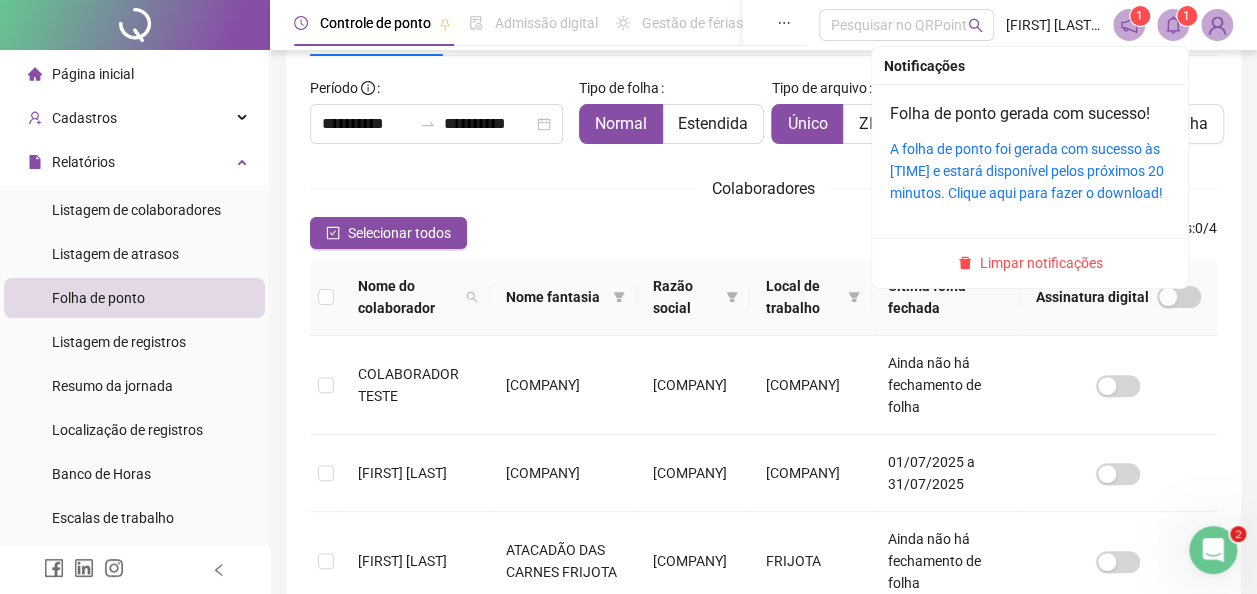 click at bounding box center (1173, 25) 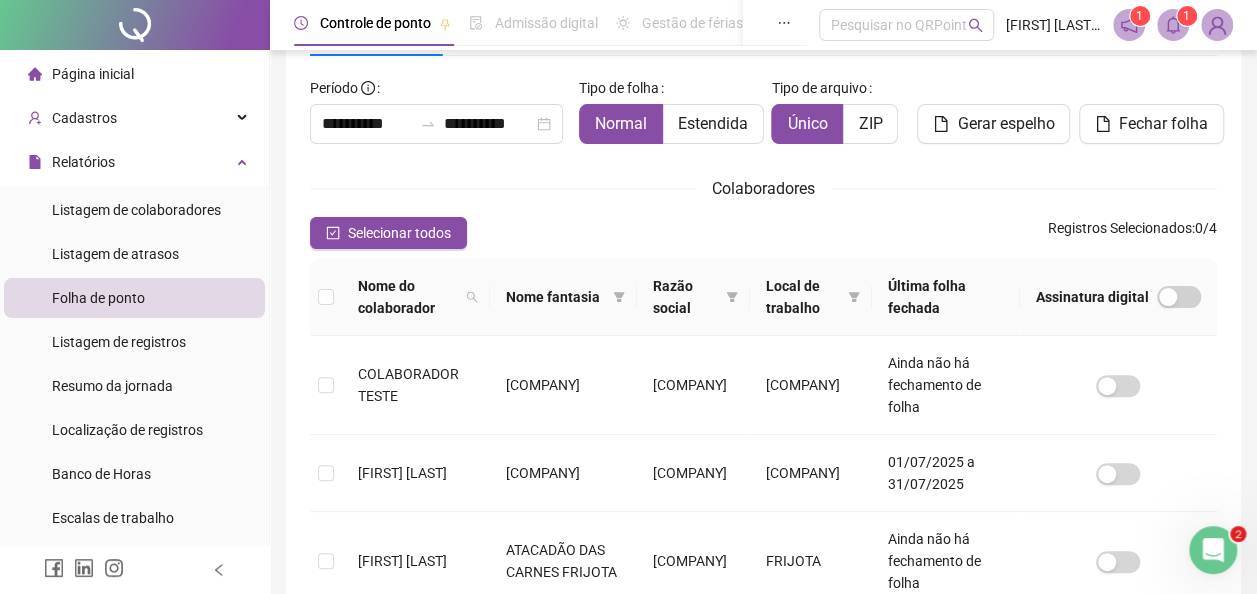 drag, startPoint x: 1162, startPoint y: 22, endPoint x: 1141, endPoint y: 61, distance: 44.294468 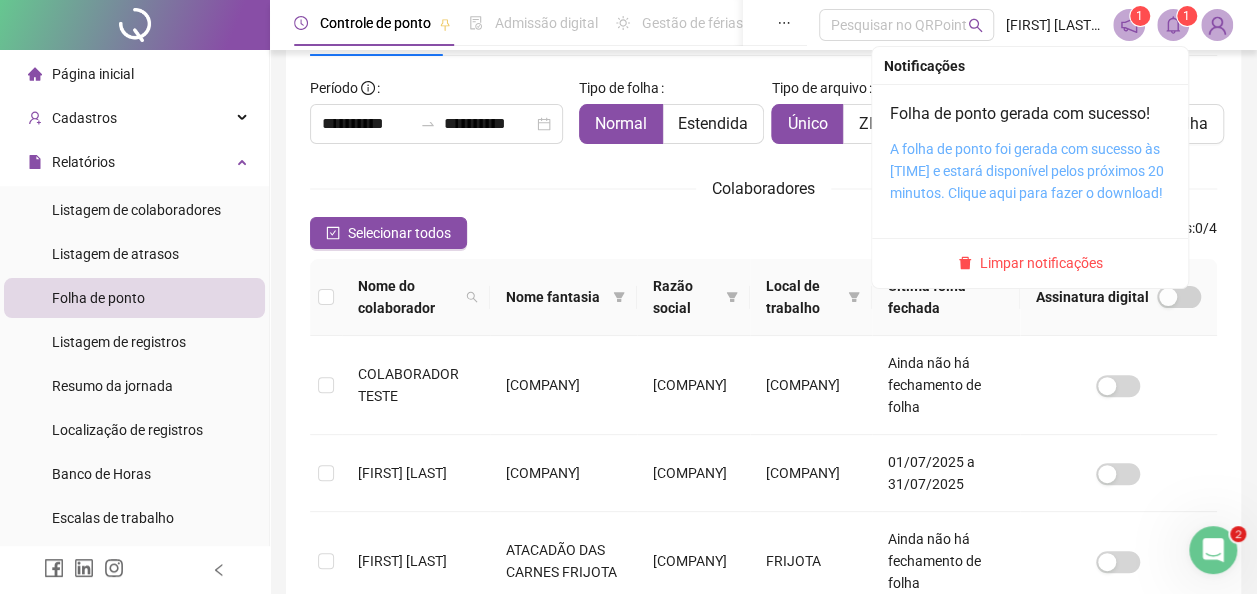 click on "A folha de ponto foi gerada com sucesso às 16:17:02 e estará disponível pelos próximos 20 minutos.
Clique aqui para fazer o download!" at bounding box center [1027, 171] 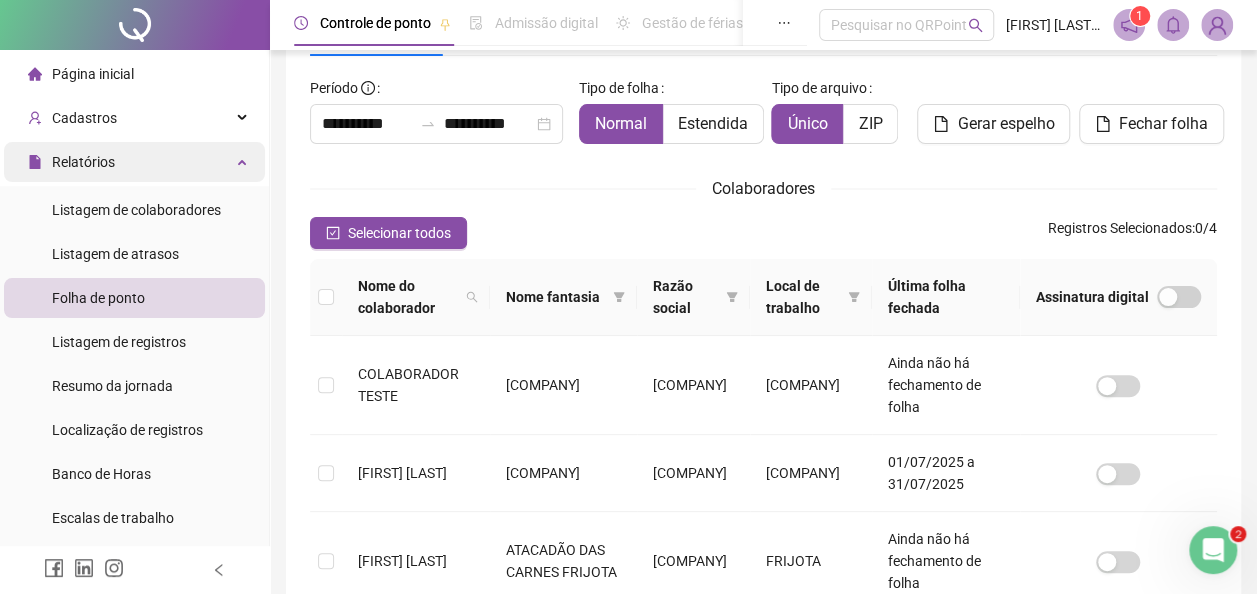 click on "Relatórios" at bounding box center [134, 162] 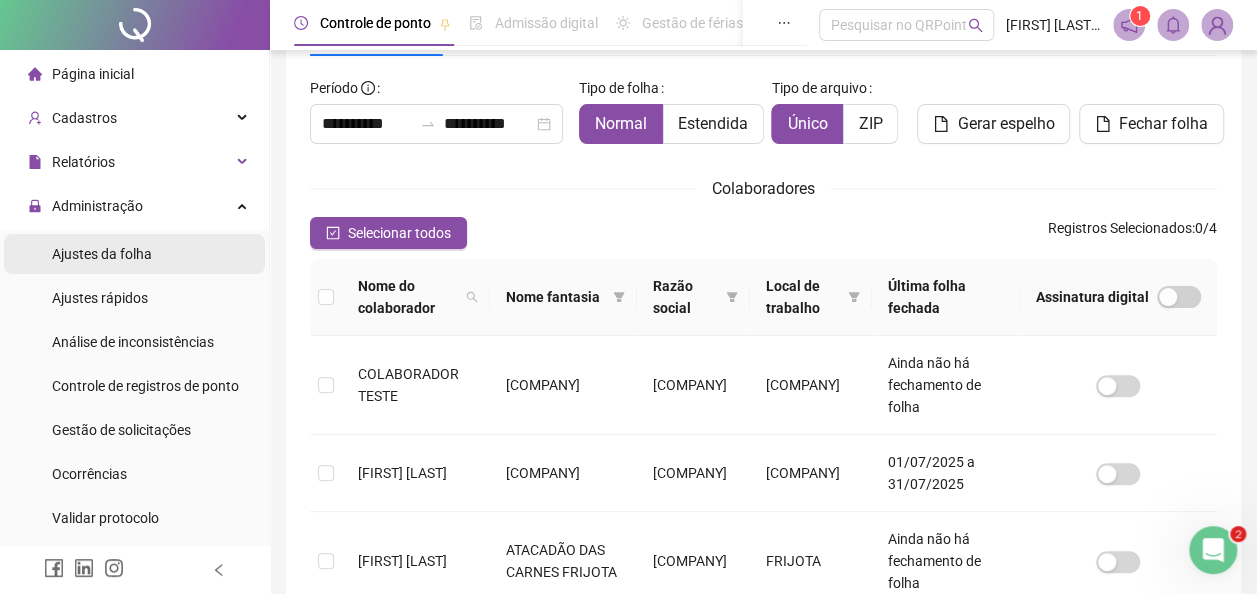 click on "Ajustes da folha" at bounding box center (134, 254) 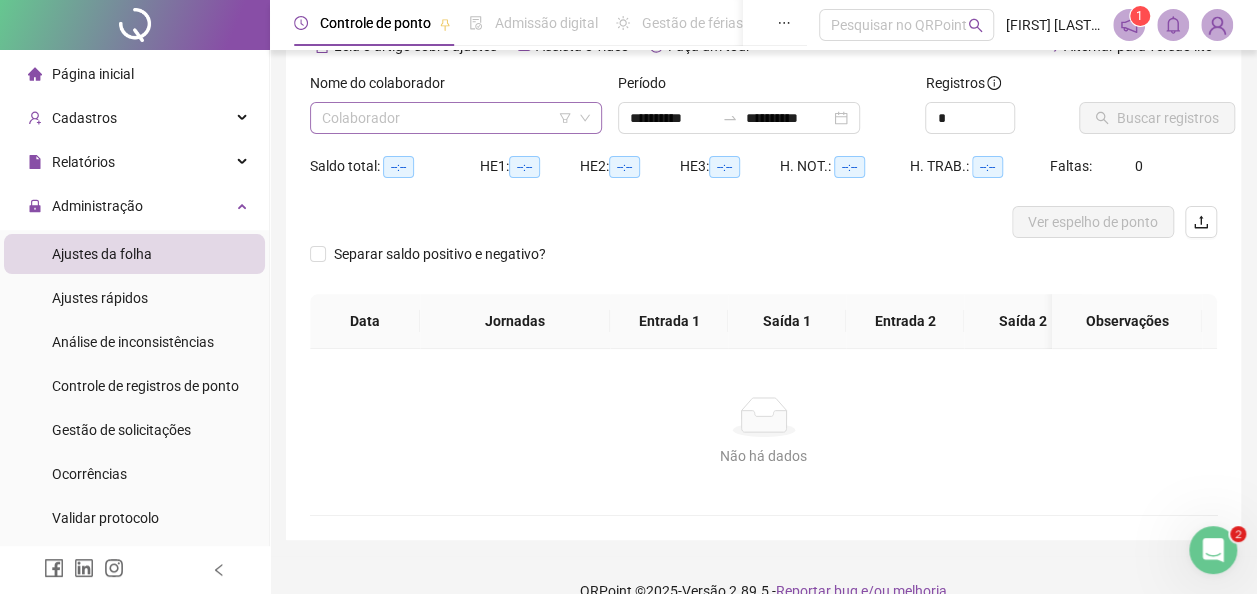 click at bounding box center (447, 118) 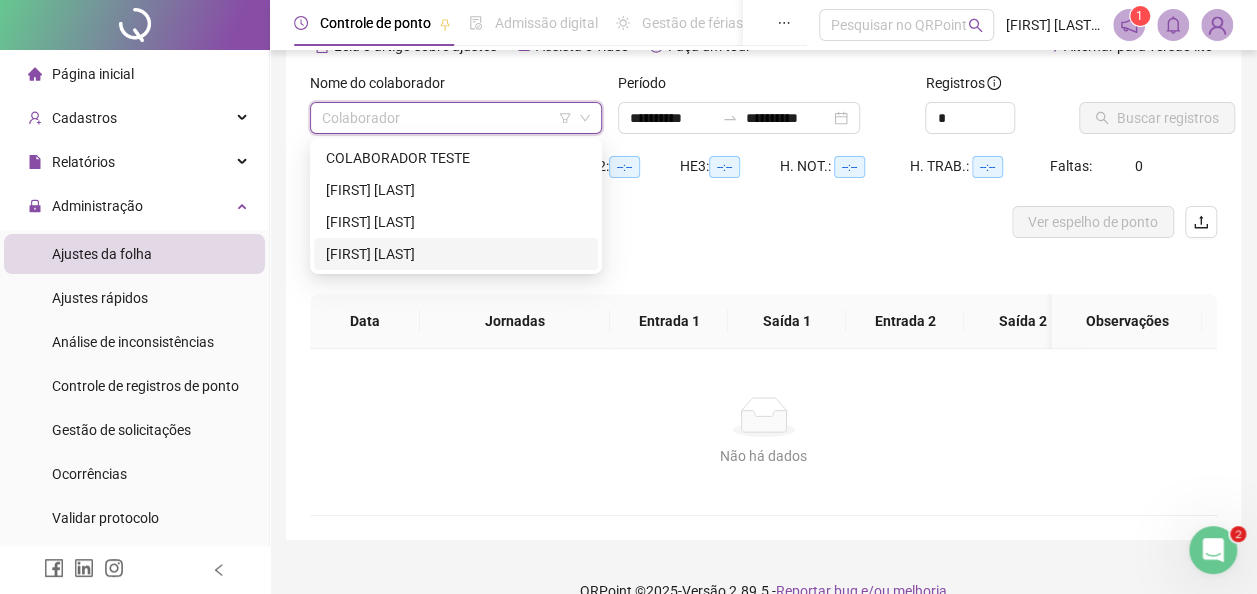 click on "MONICA SOUZA DOS SANTOS" at bounding box center [456, 254] 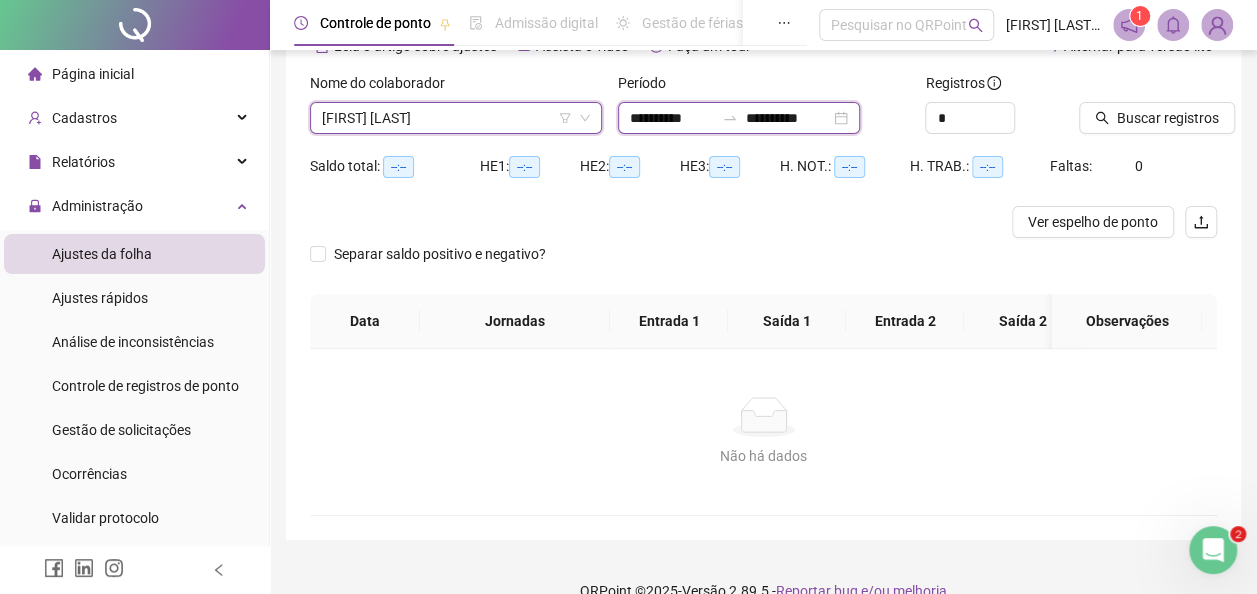 click on "**********" at bounding box center [788, 118] 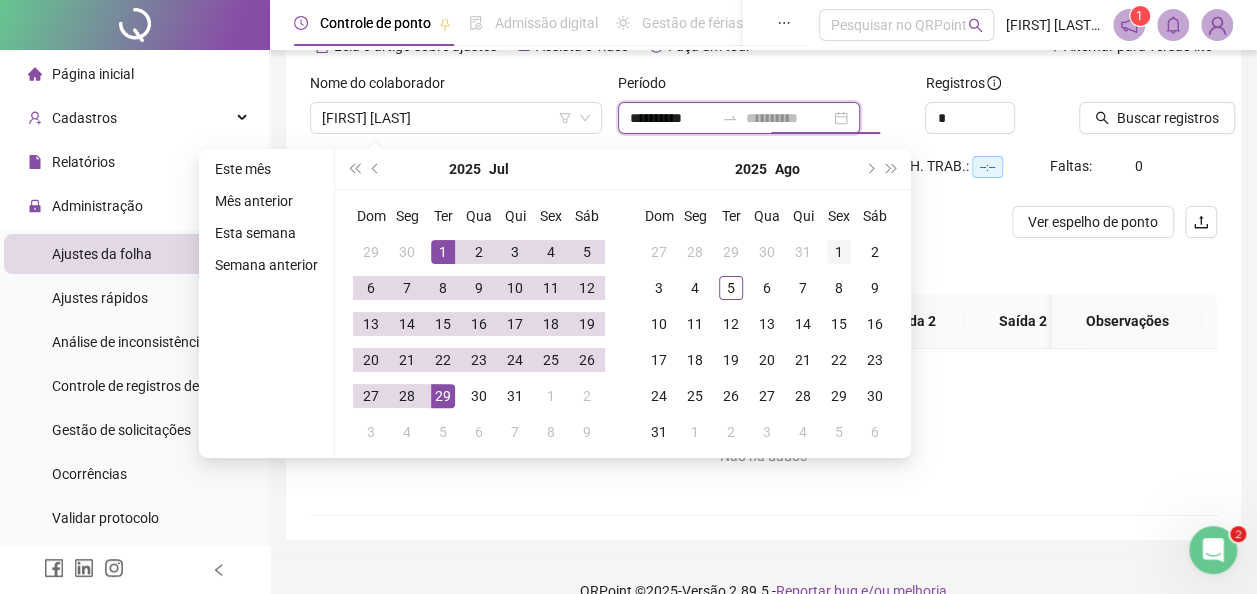 type on "**********" 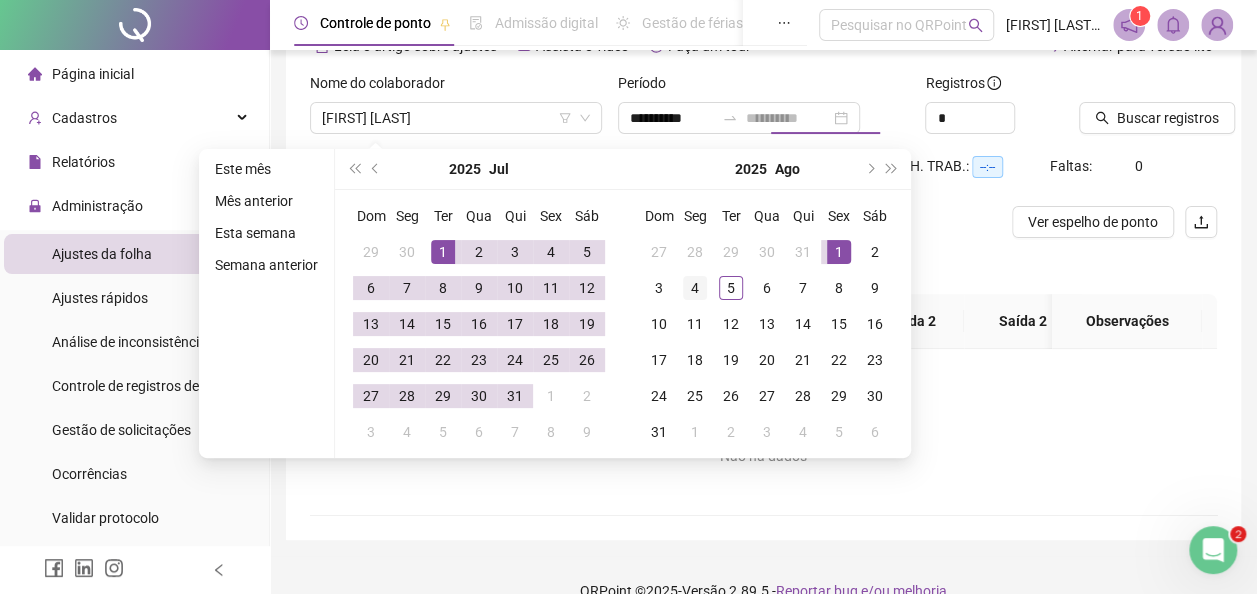 drag, startPoint x: 830, startPoint y: 252, endPoint x: 678, endPoint y: 290, distance: 156.67801 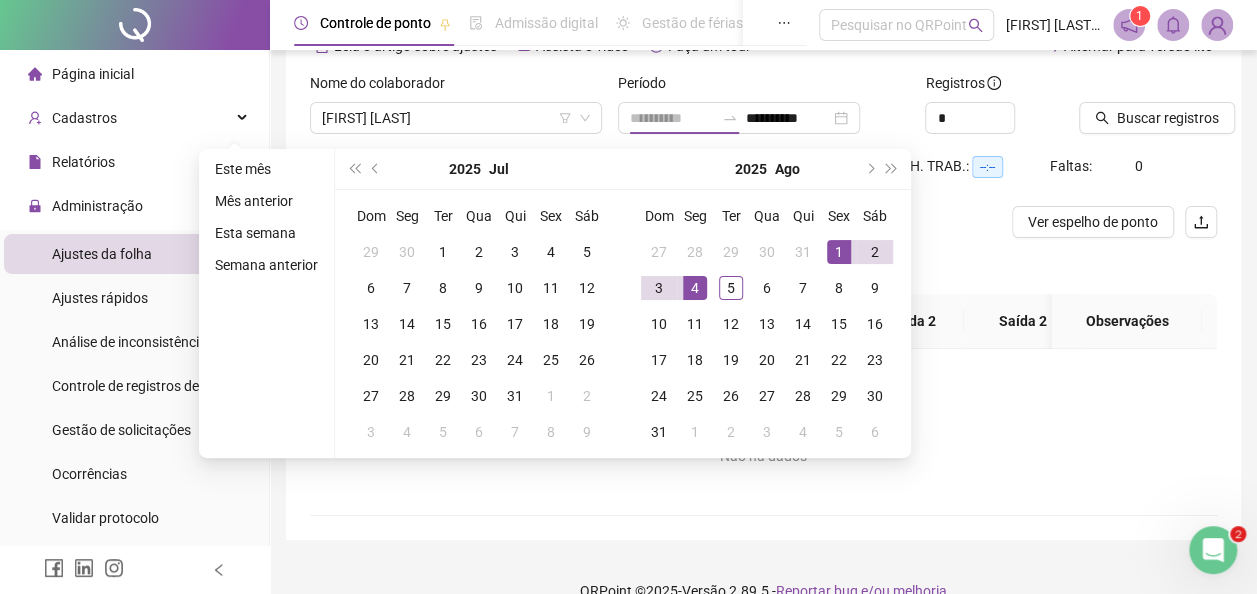 click on "4" at bounding box center [695, 288] 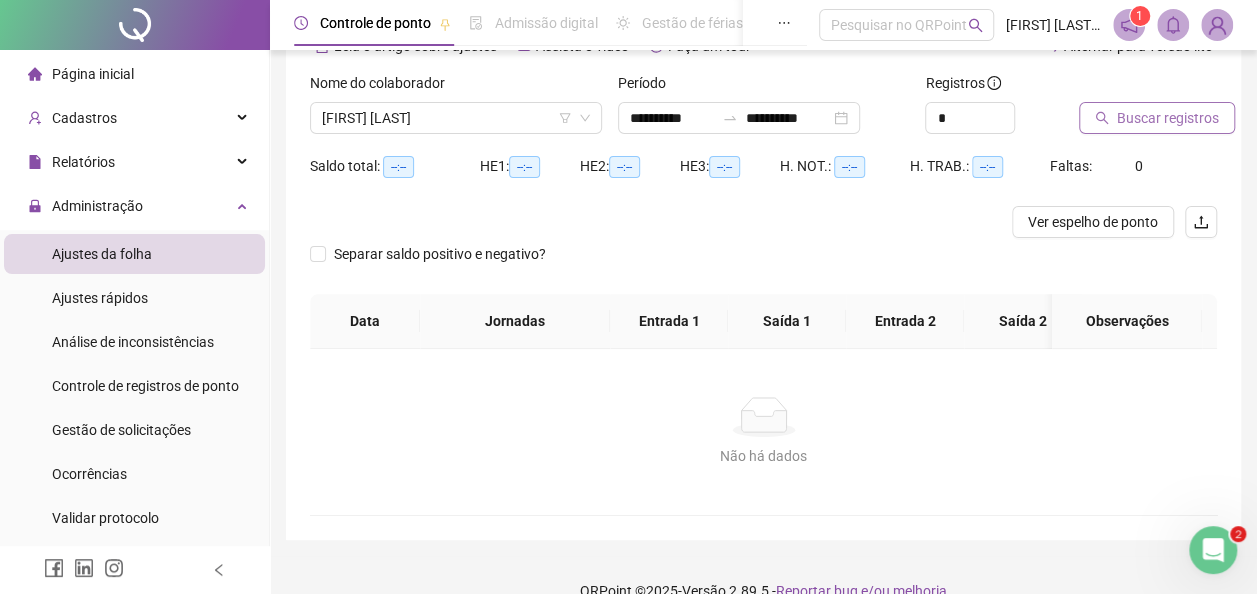 drag, startPoint x: 1116, startPoint y: 99, endPoint x: 1126, endPoint y: 109, distance: 14.142136 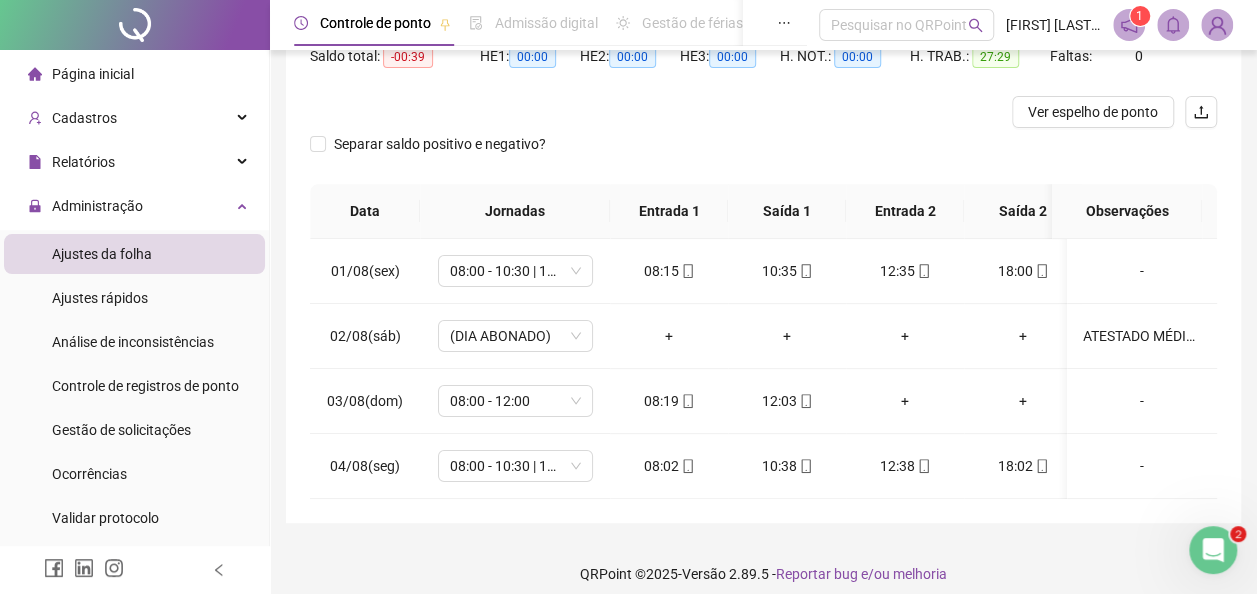 scroll, scrollTop: 238, scrollLeft: 0, axis: vertical 